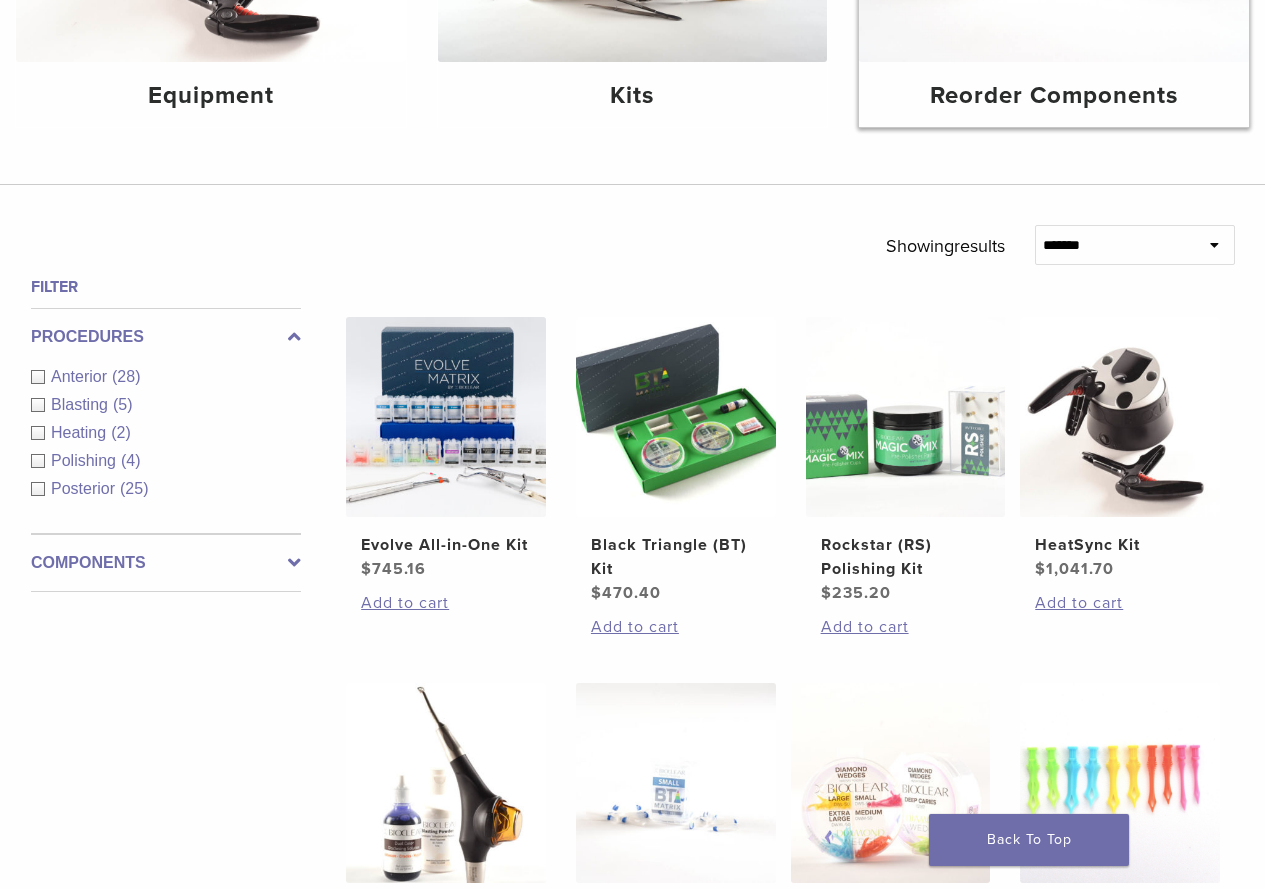 scroll, scrollTop: 600, scrollLeft: 0, axis: vertical 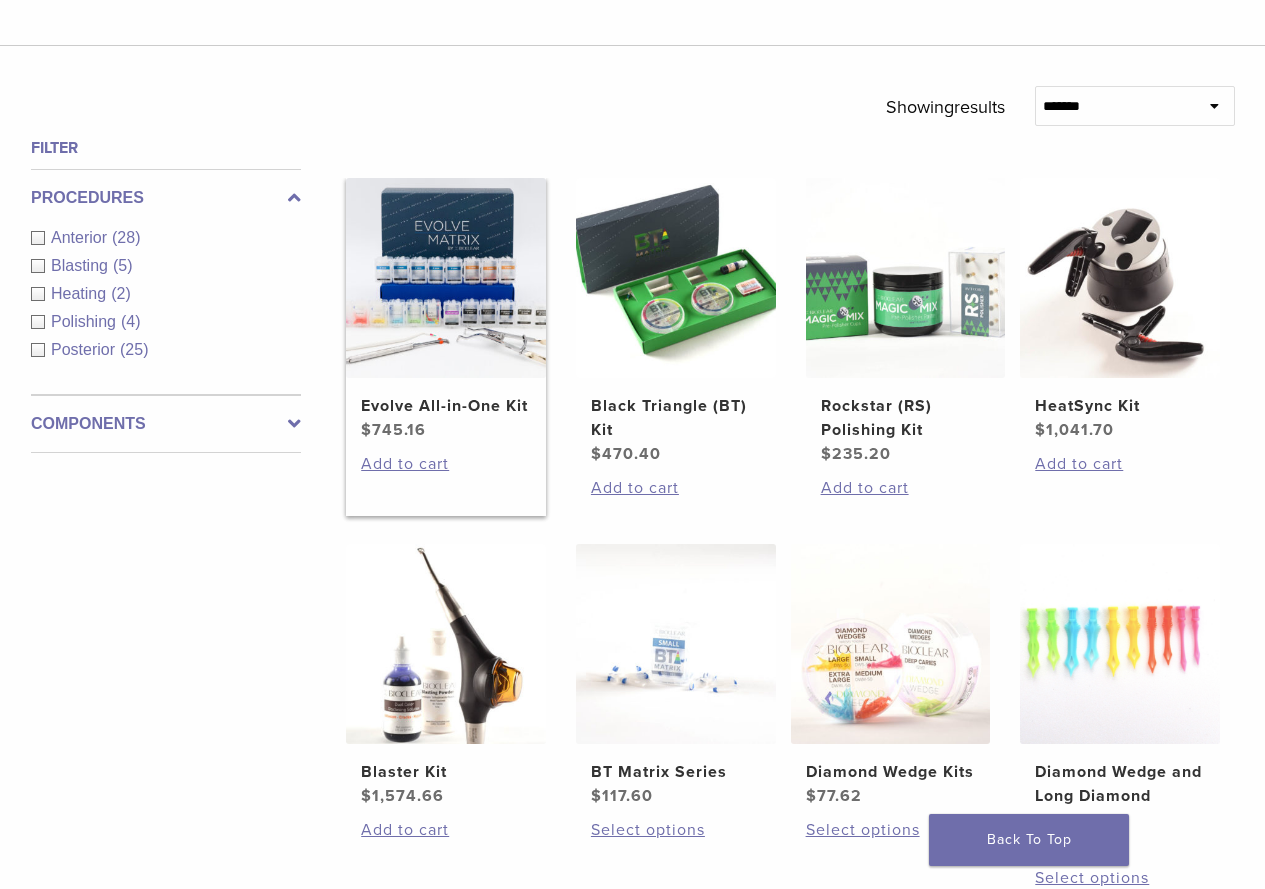 click at bounding box center (446, 278) 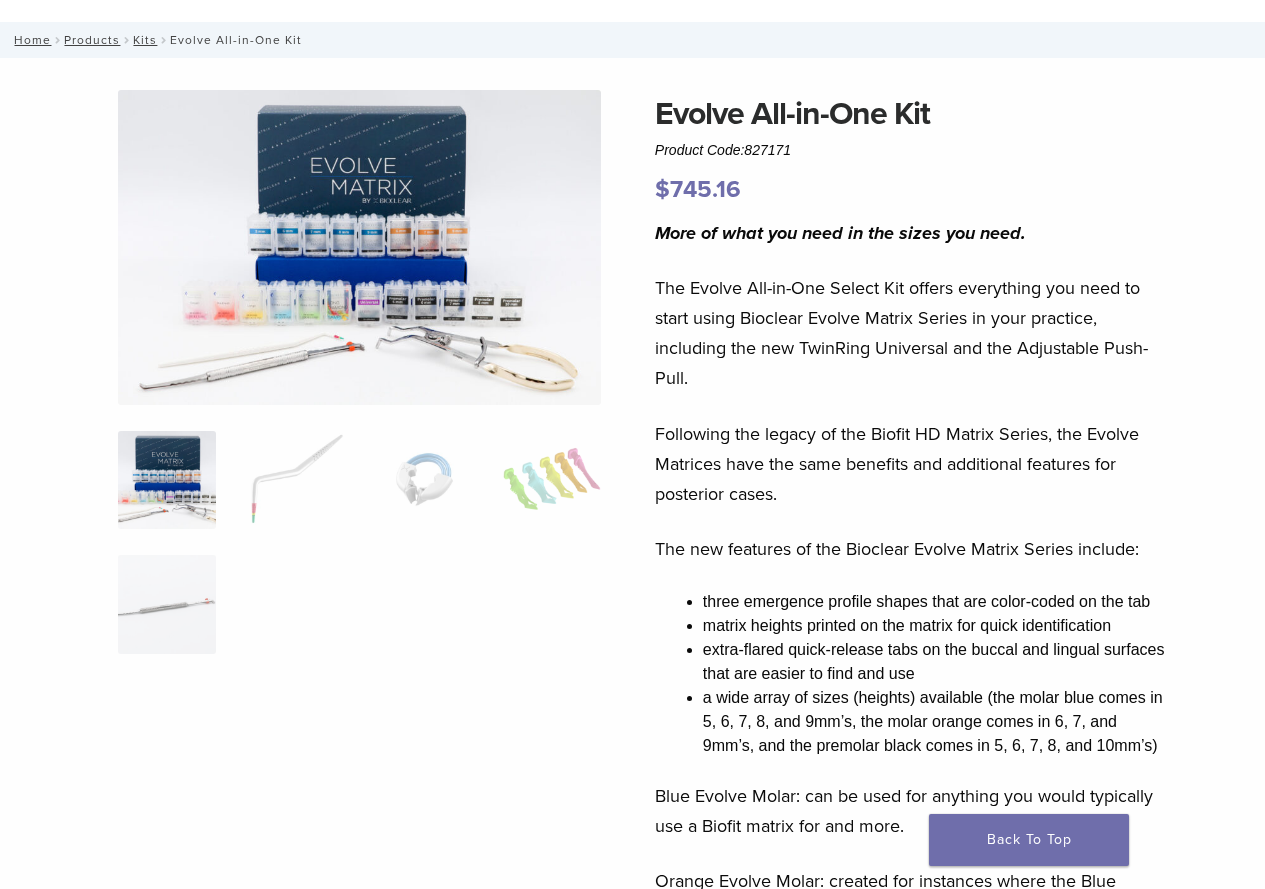 scroll, scrollTop: 0, scrollLeft: 0, axis: both 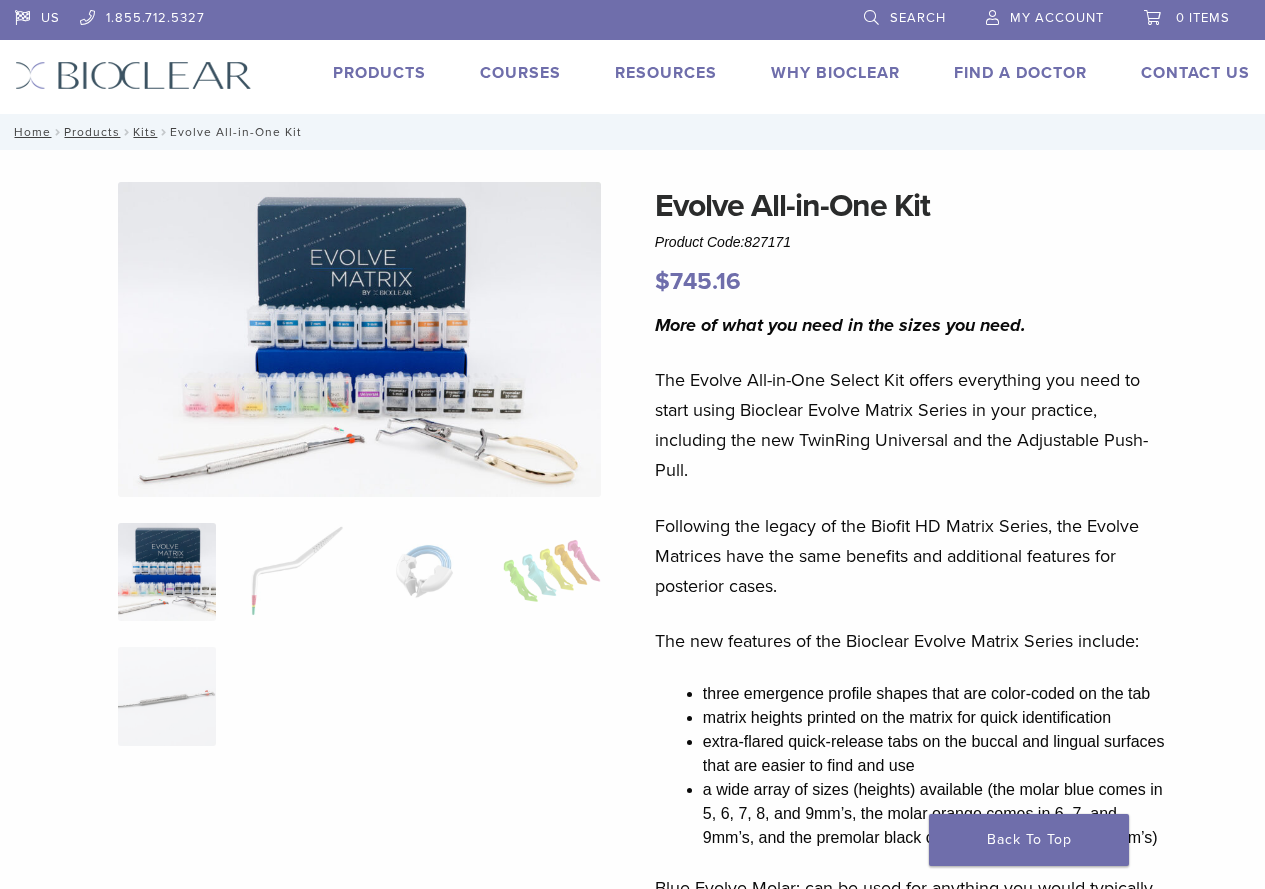 click on "Products" at bounding box center [379, 73] 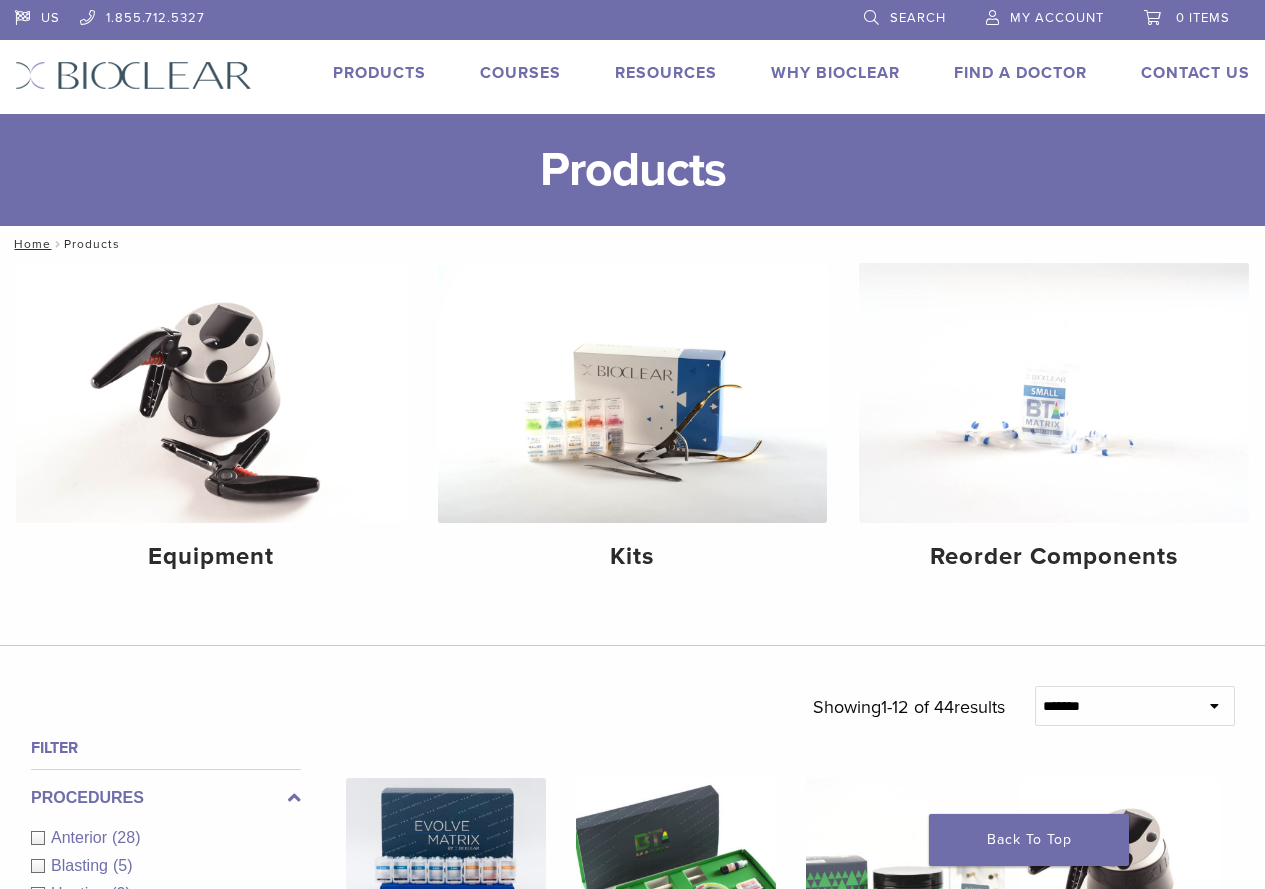 scroll, scrollTop: 0, scrollLeft: 0, axis: both 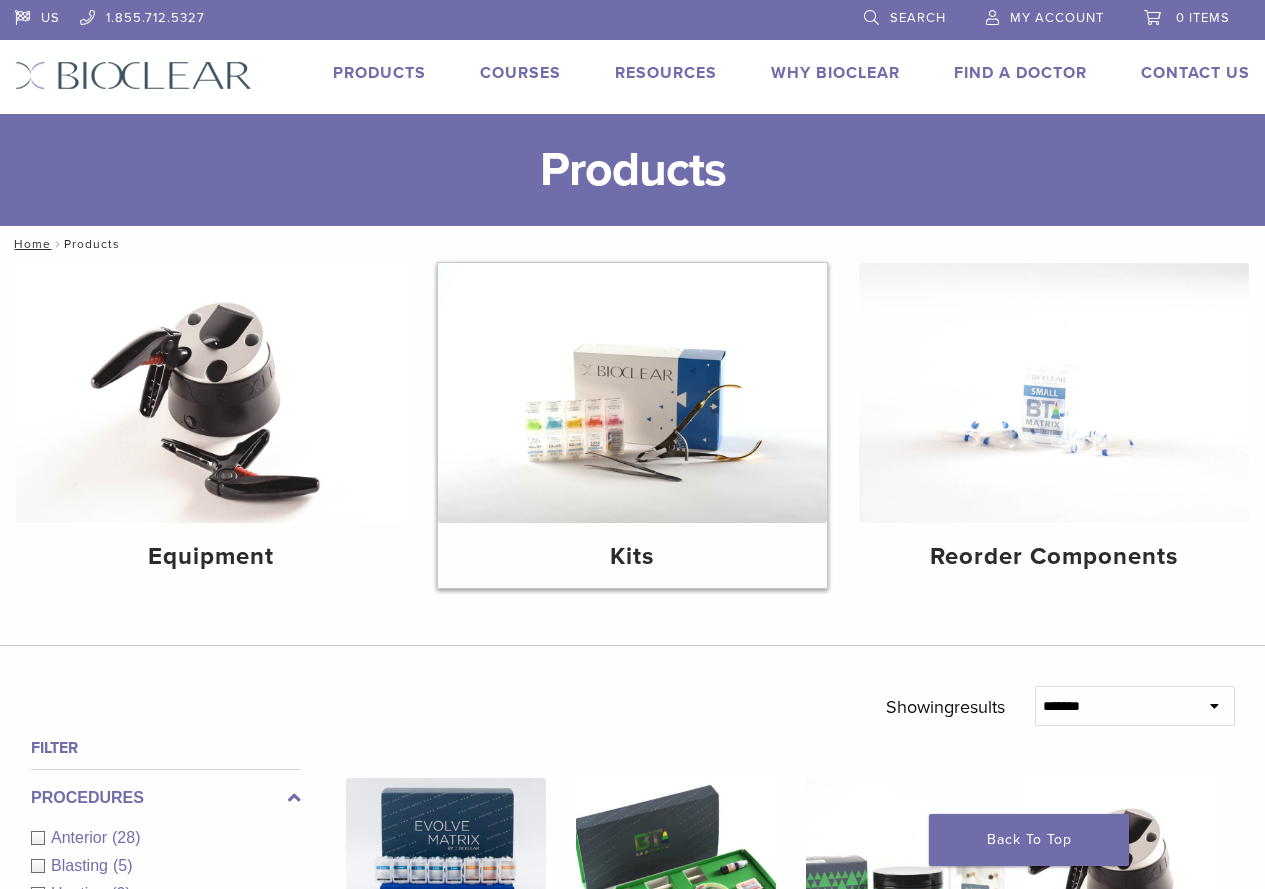 click at bounding box center [633, 393] 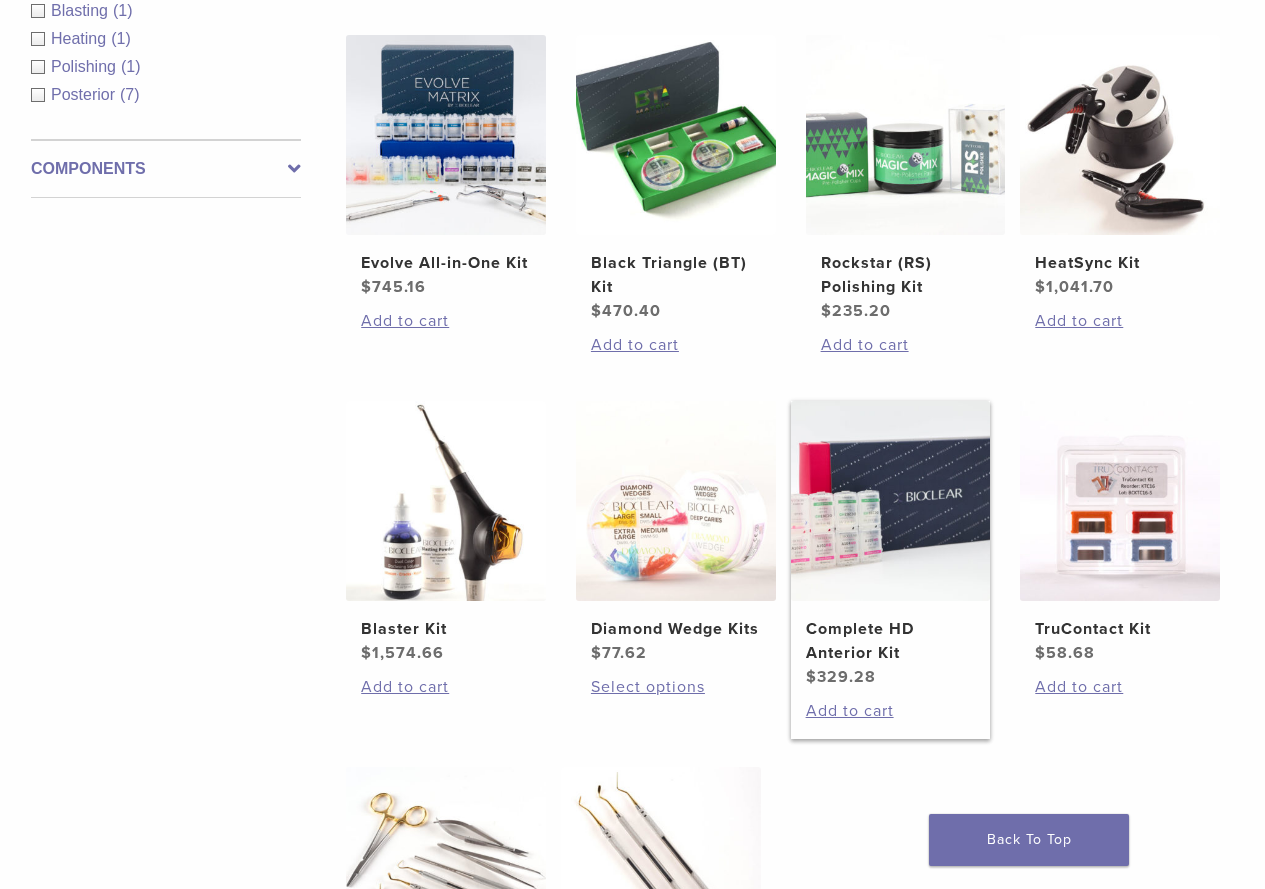 scroll, scrollTop: 31, scrollLeft: 0, axis: vertical 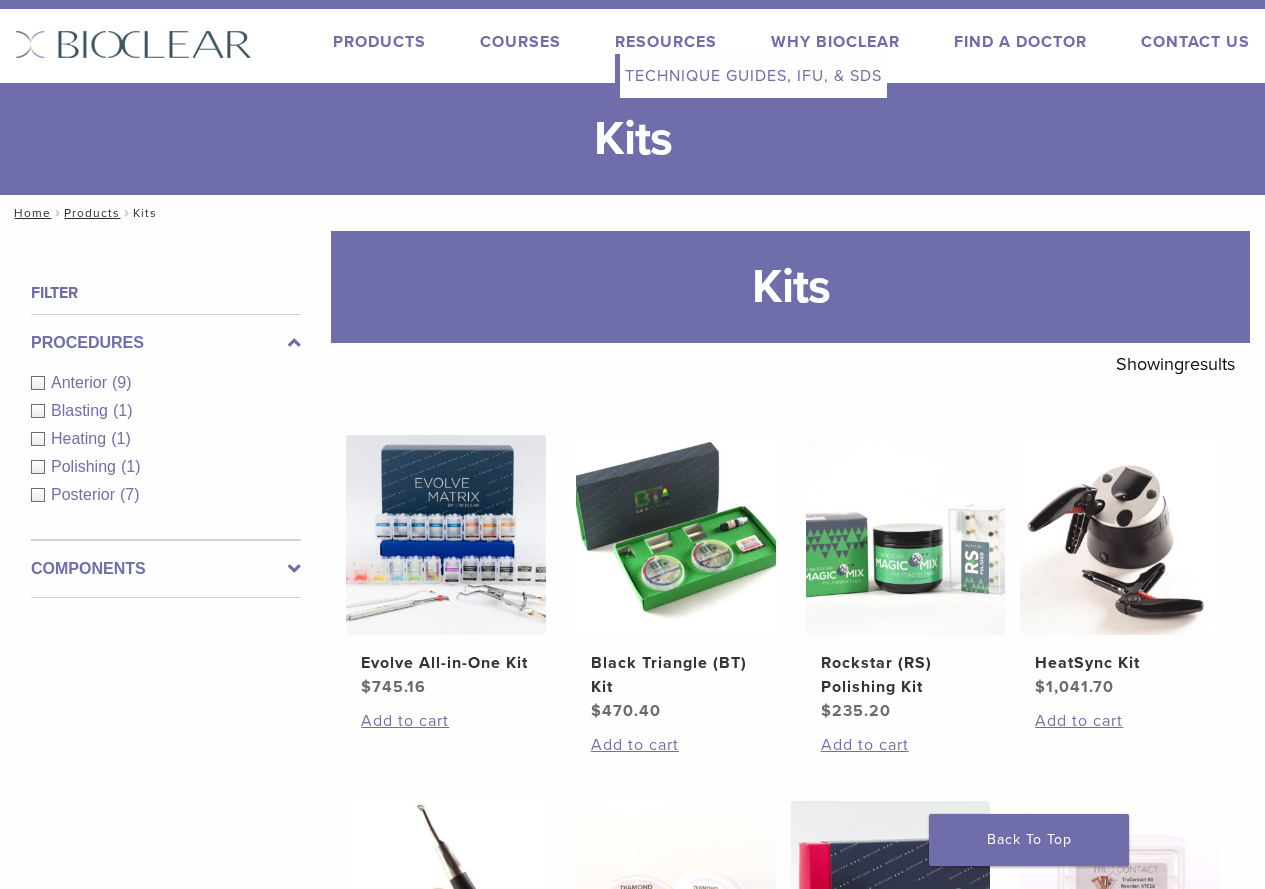 click on "Resources" at bounding box center (666, 42) 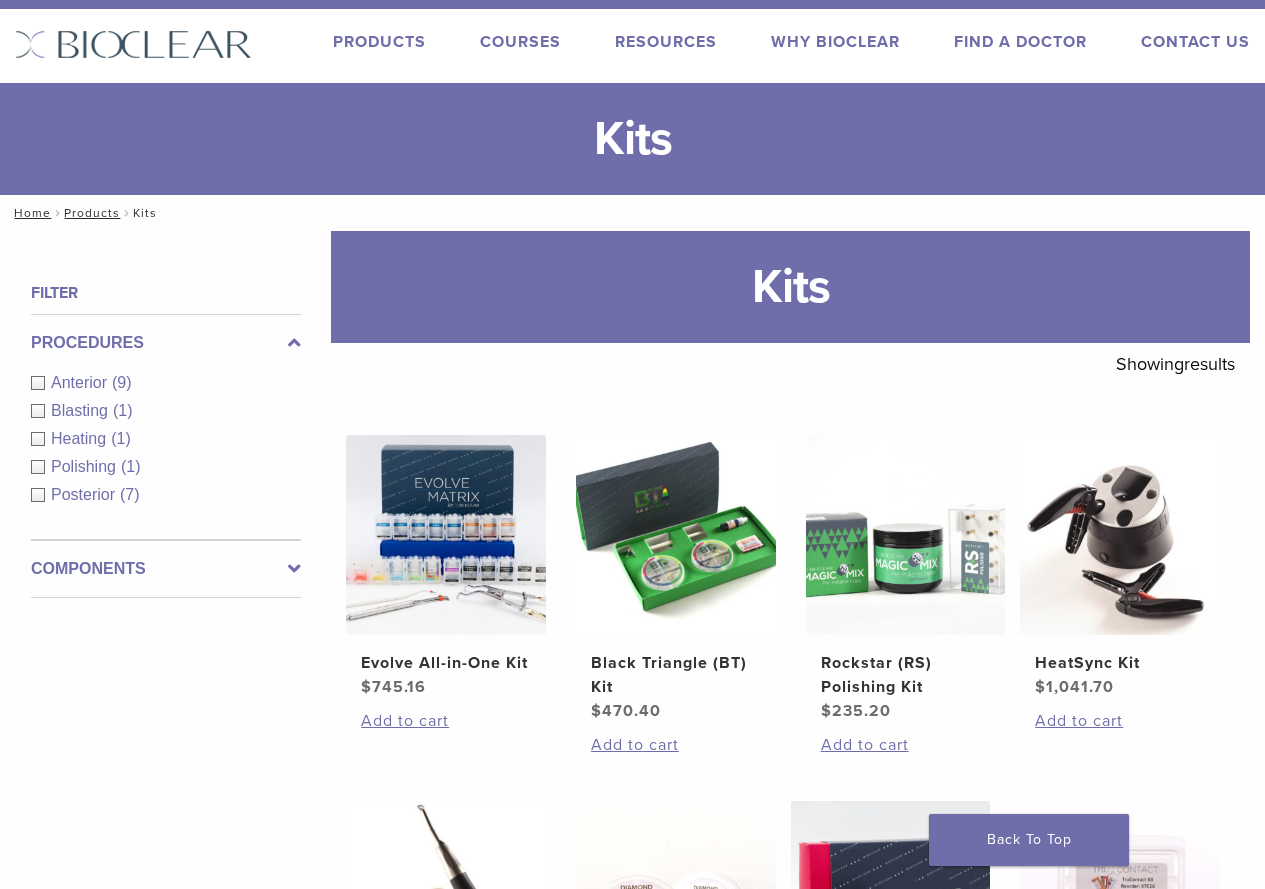 click on "Courses" at bounding box center [520, 42] 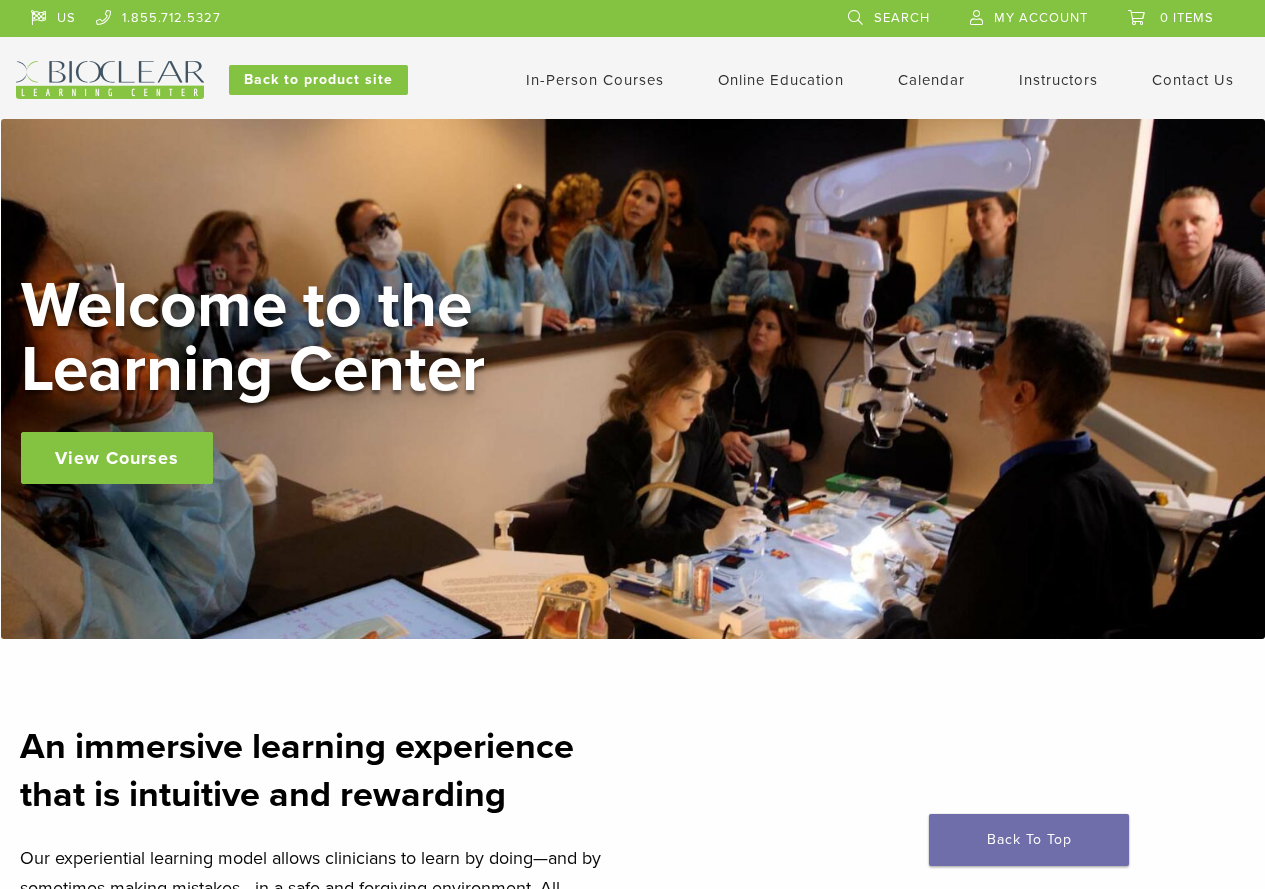 scroll, scrollTop: 0, scrollLeft: 0, axis: both 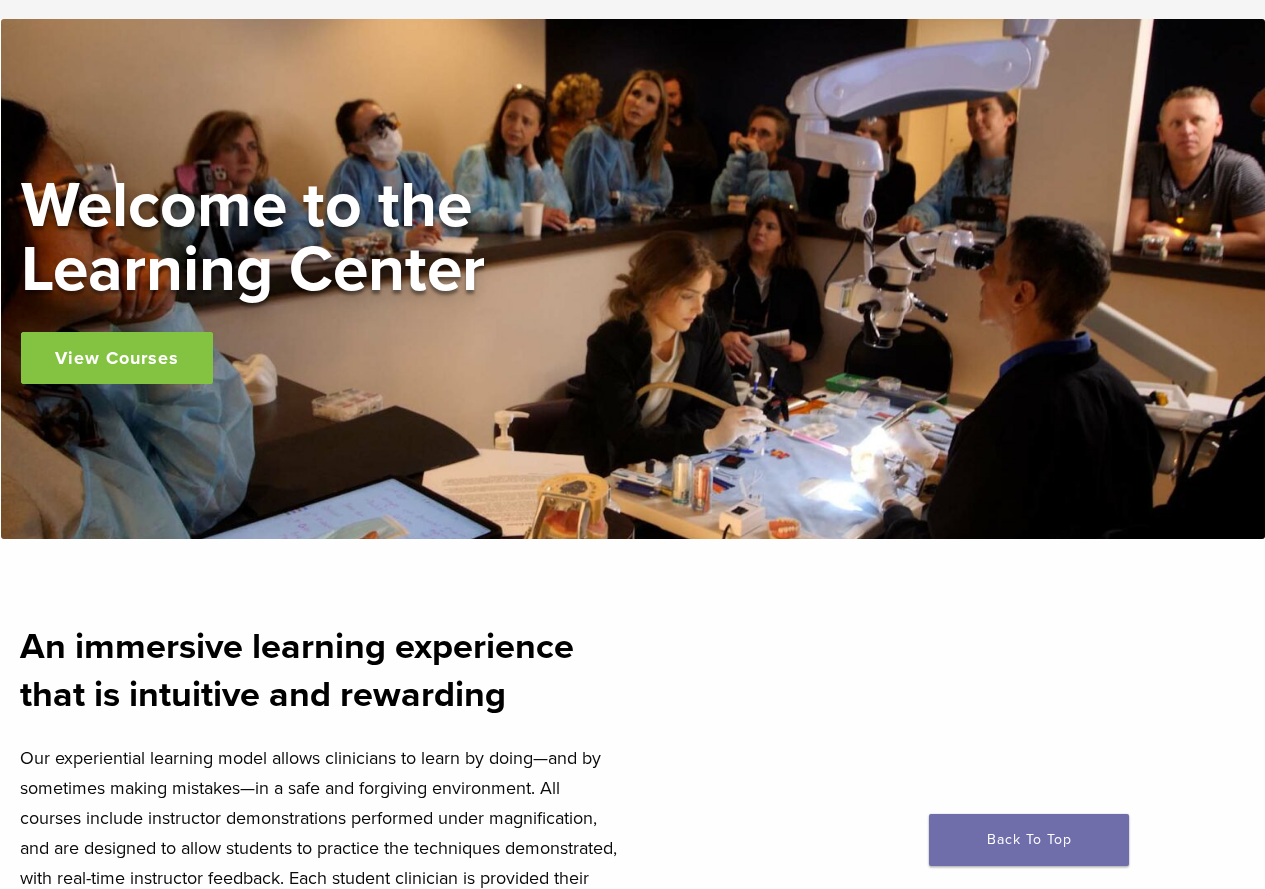 click on "Welcome to the Learning Center
View Courses" at bounding box center (633, 279) 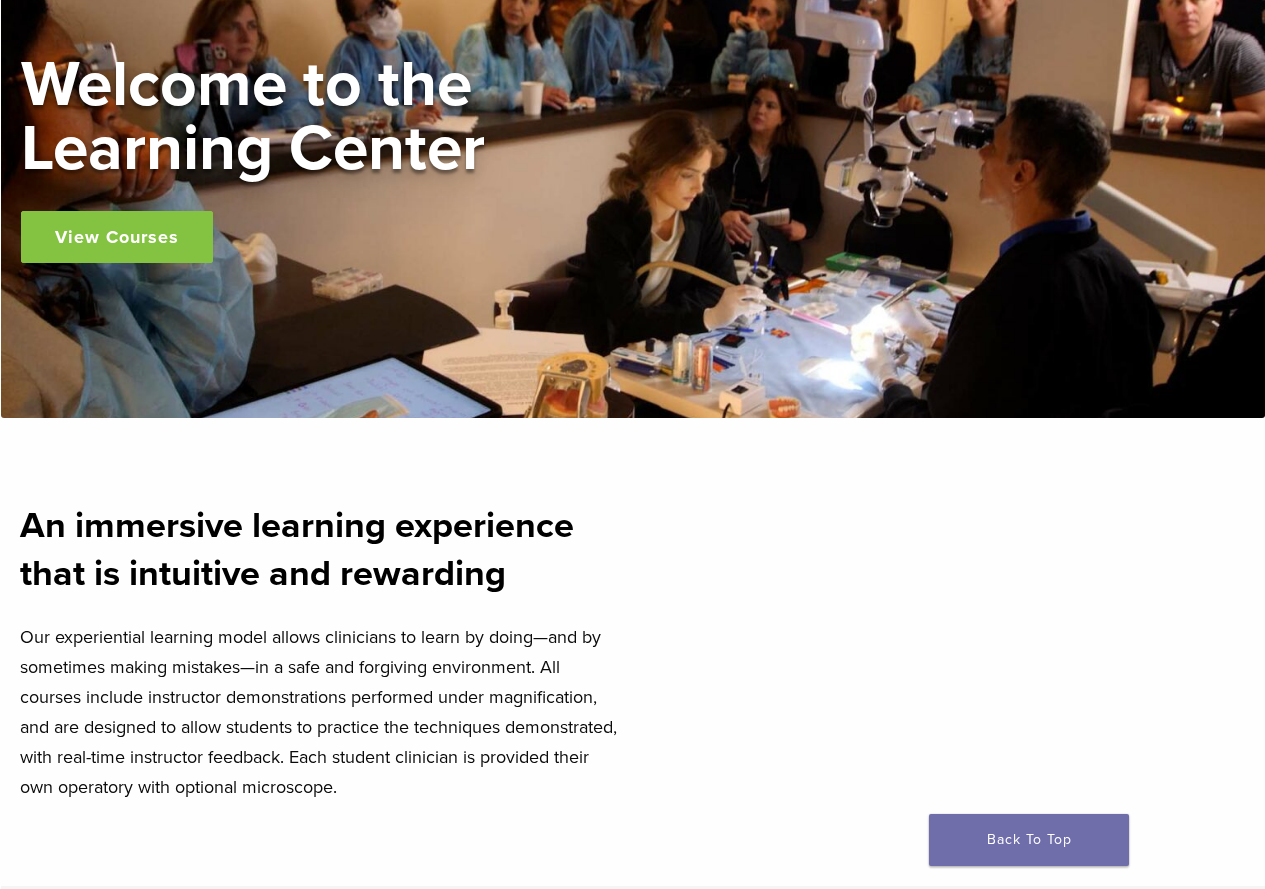 scroll, scrollTop: 200, scrollLeft: 0, axis: vertical 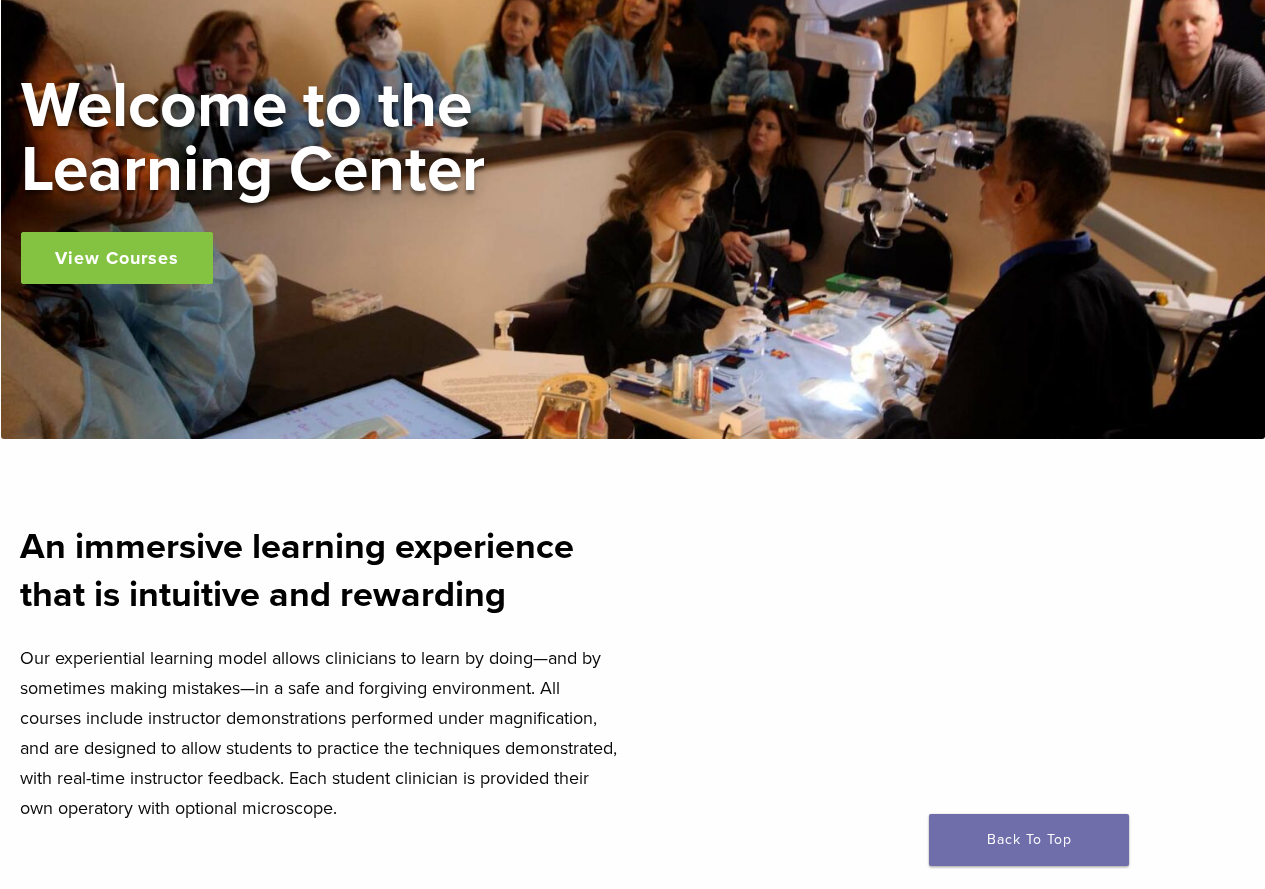 click on "Welcome to the Learning Center
View Courses" at bounding box center [633, 179] 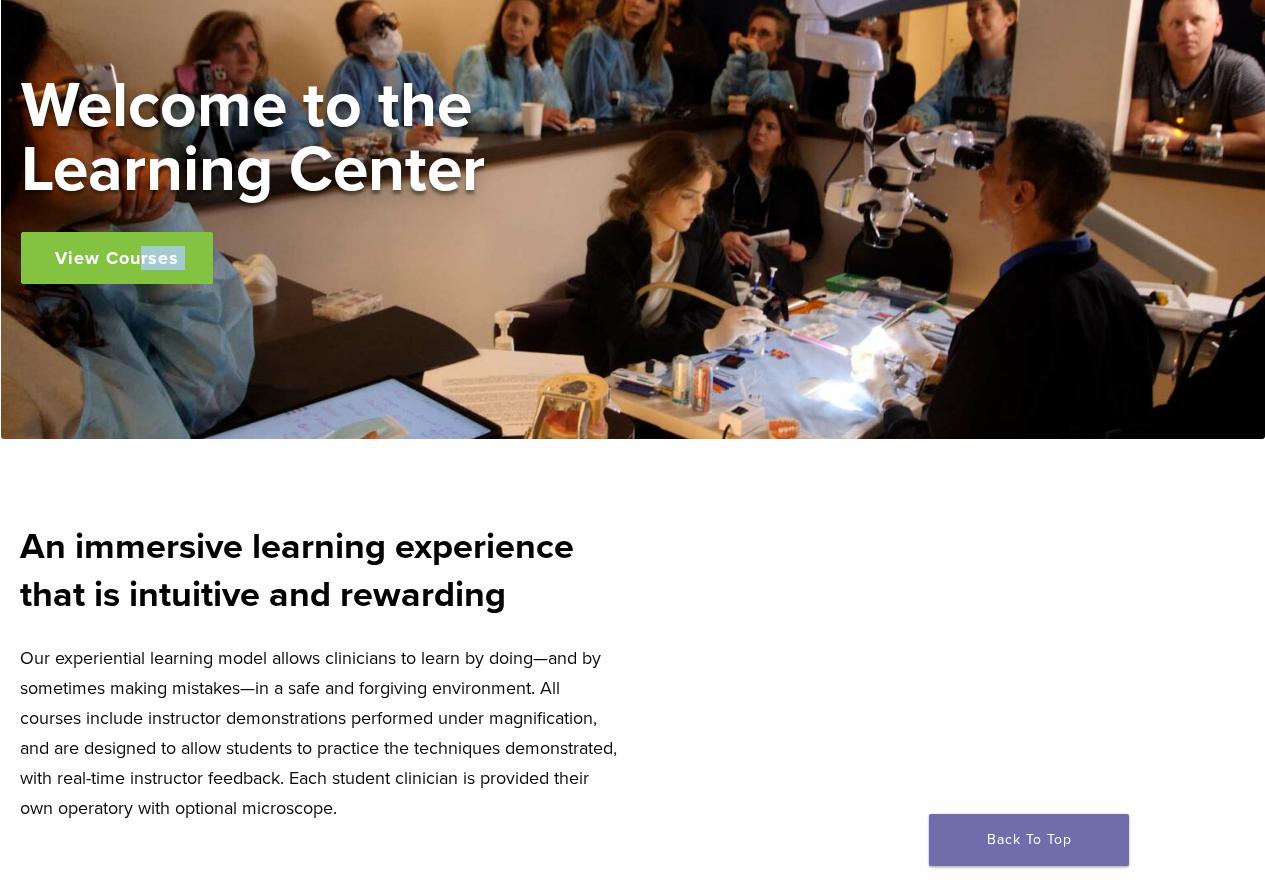 click on "Welcome to the Learning Center
View Courses" at bounding box center [633, 179] 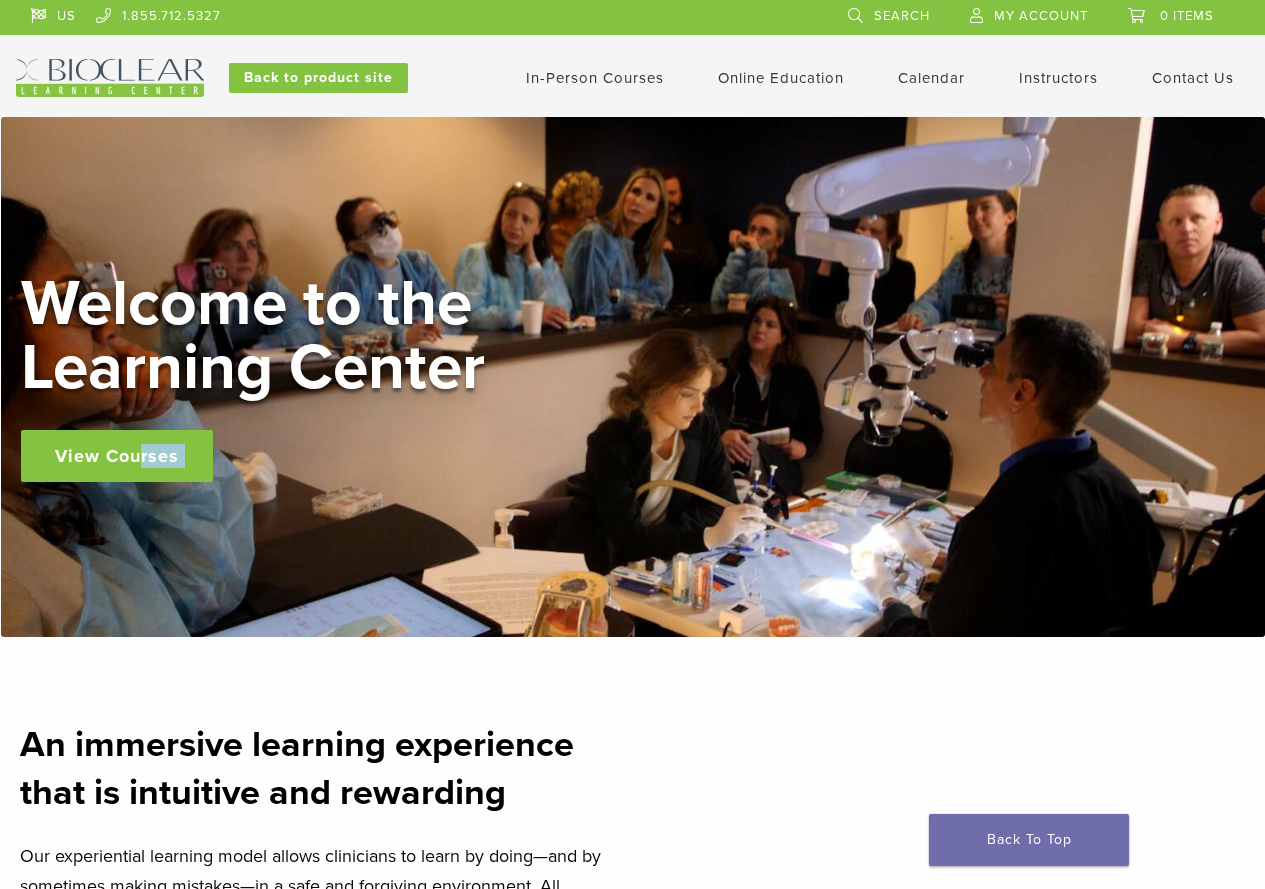 scroll, scrollTop: 0, scrollLeft: 0, axis: both 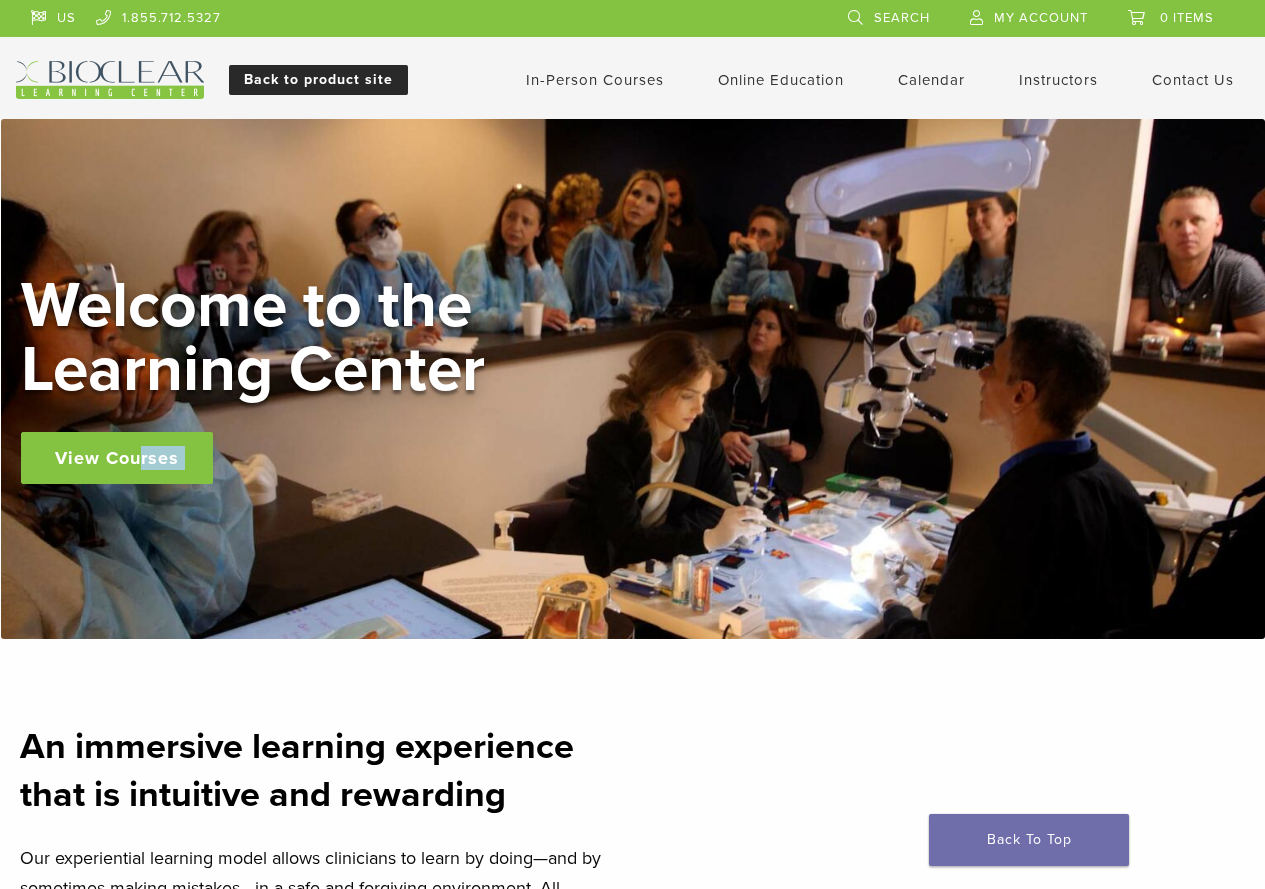 click on "Back to product site" at bounding box center [318, 80] 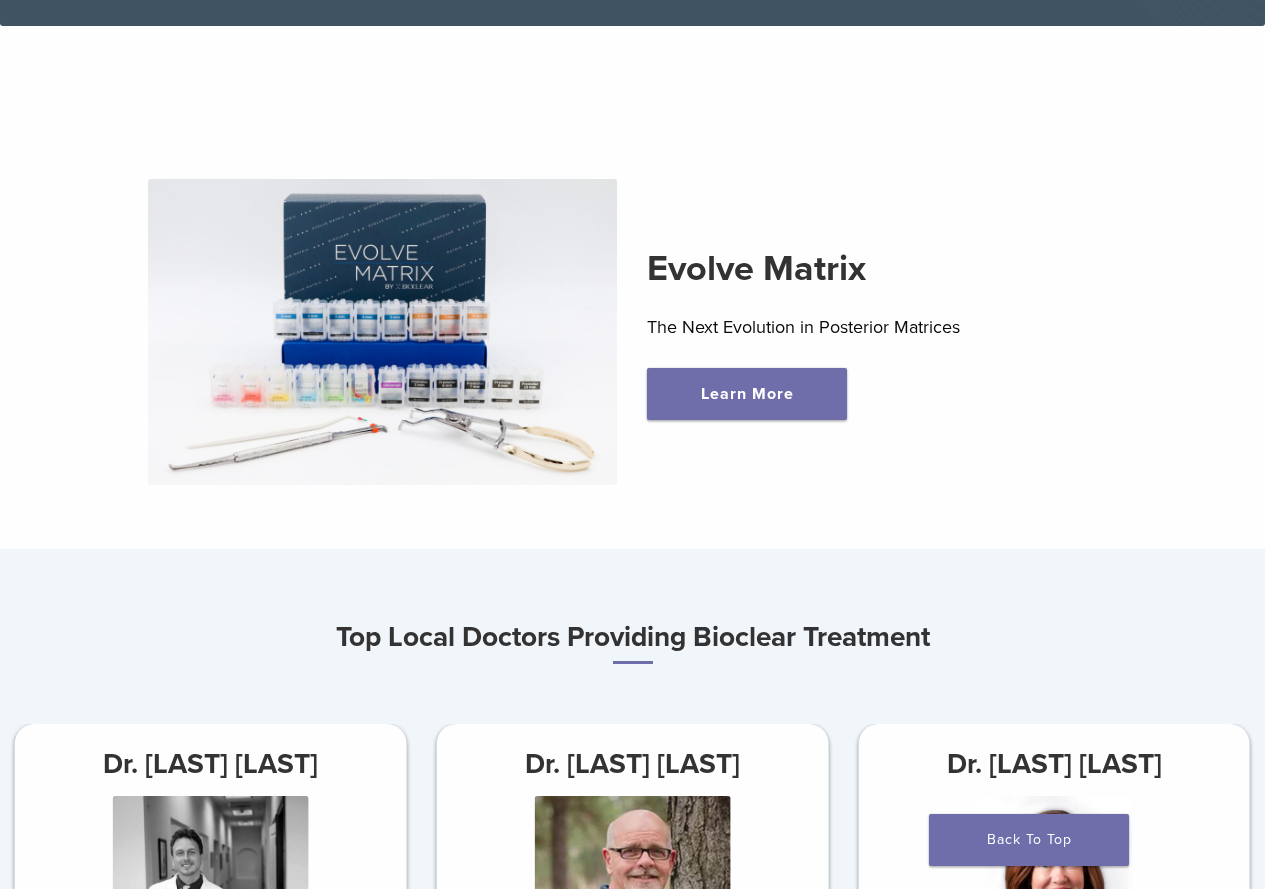 scroll, scrollTop: 500, scrollLeft: 0, axis: vertical 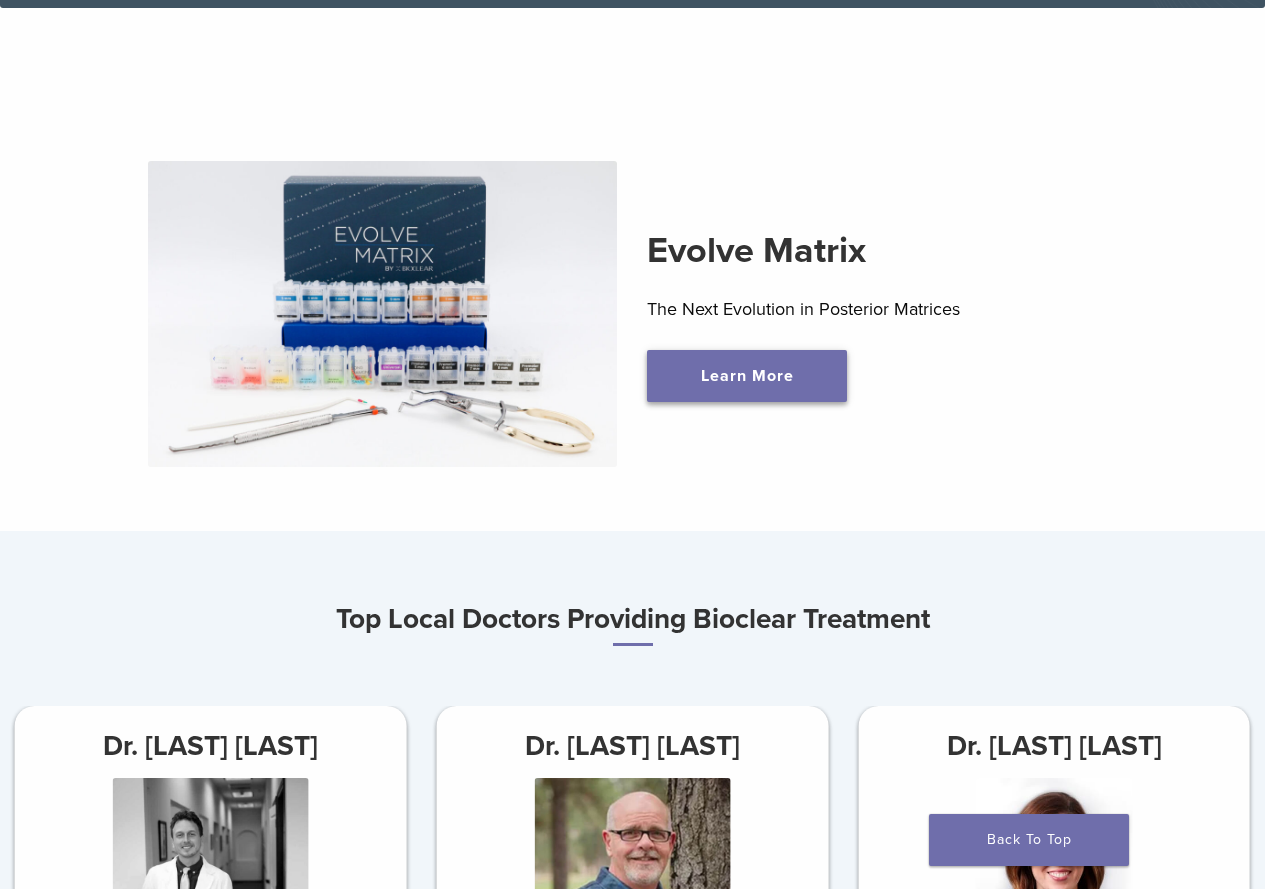 click on "Learn More" at bounding box center (747, 376) 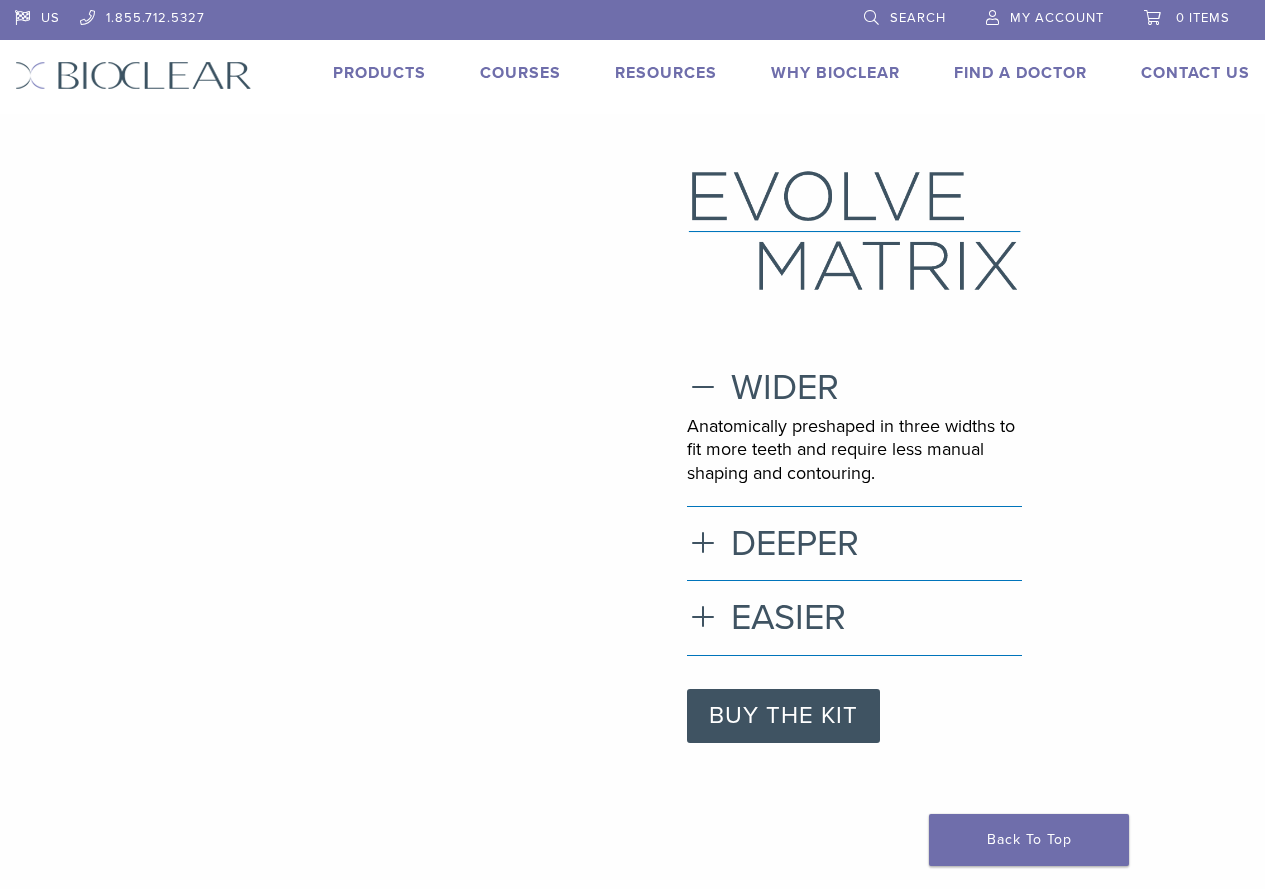 scroll, scrollTop: 0, scrollLeft: 0, axis: both 